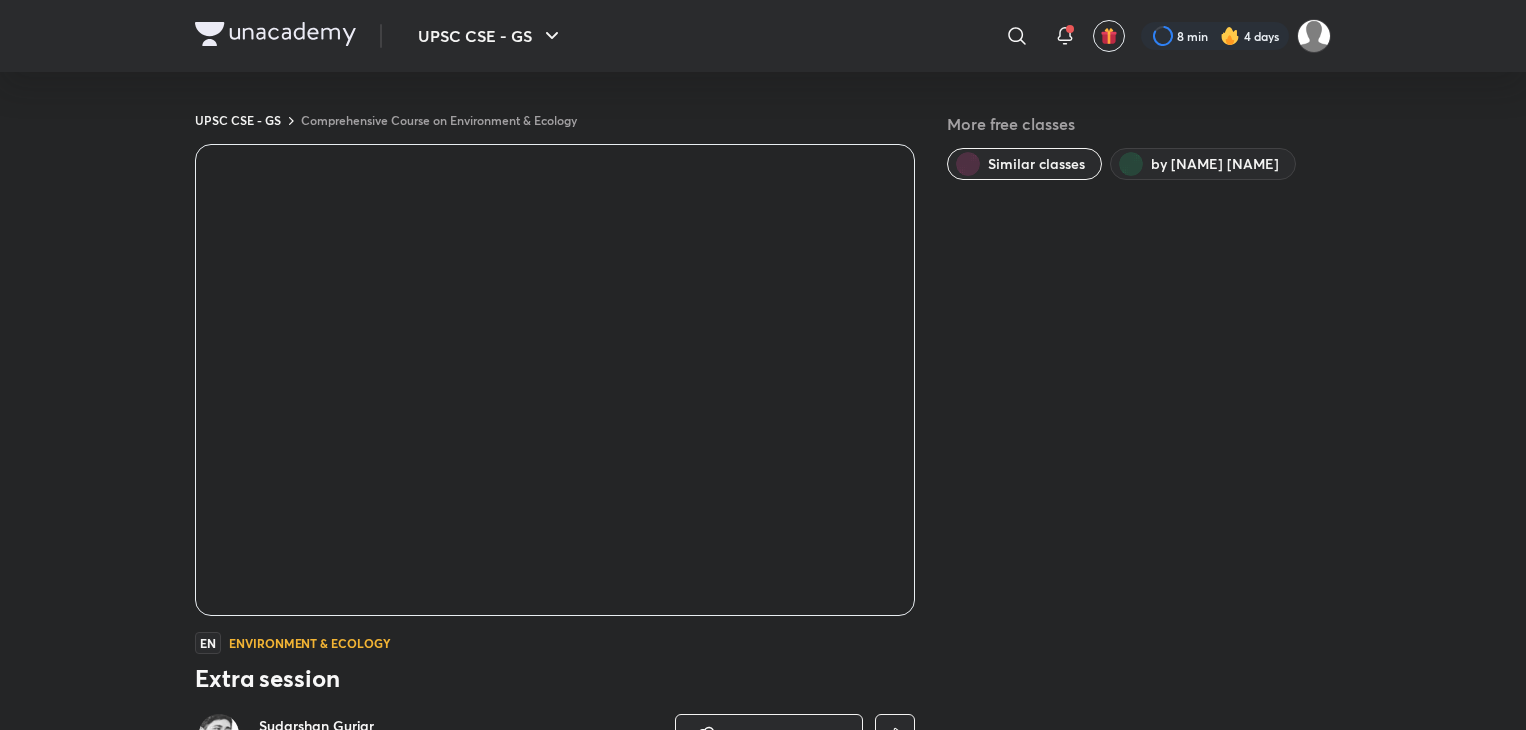 scroll, scrollTop: 0, scrollLeft: 0, axis: both 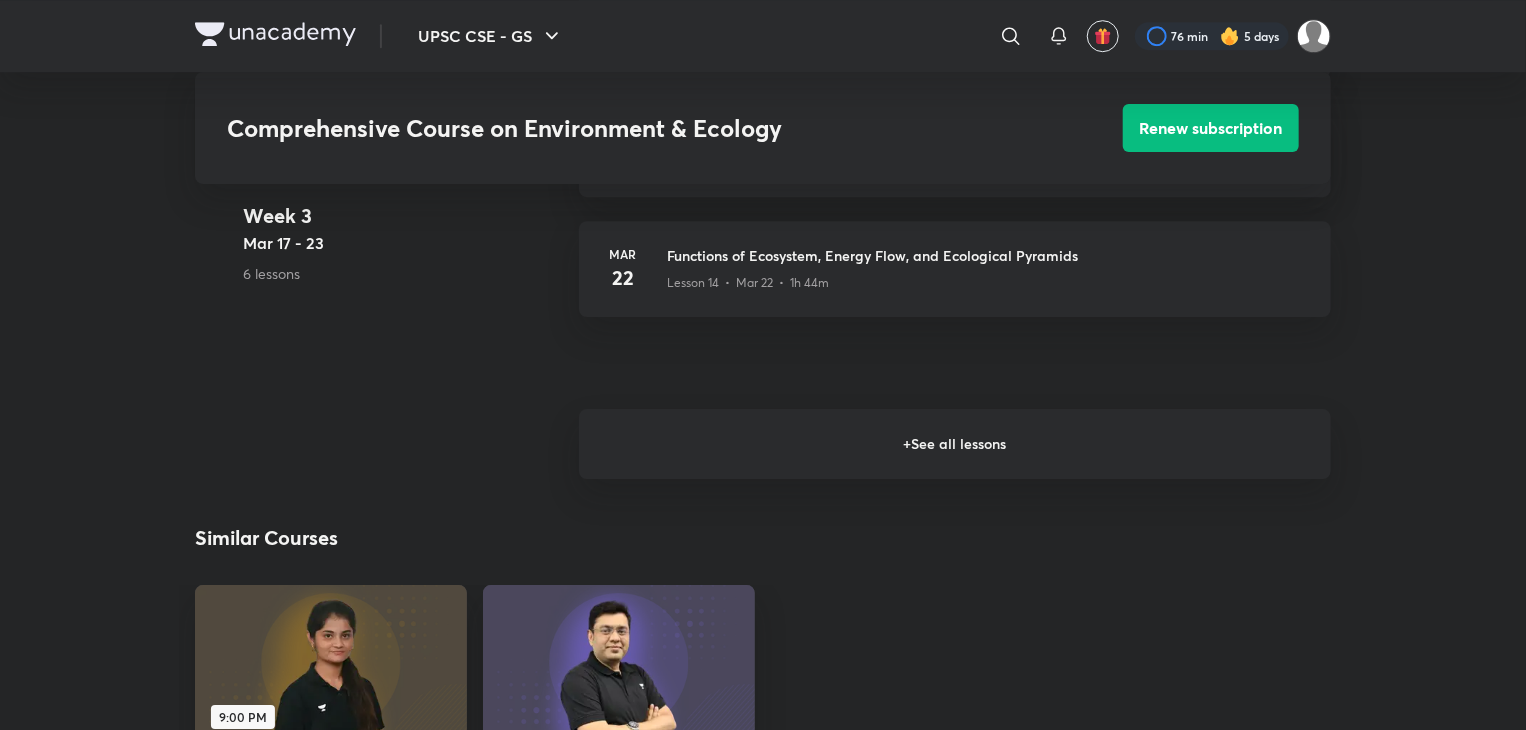 click on "+  See all lessons" at bounding box center [955, 444] 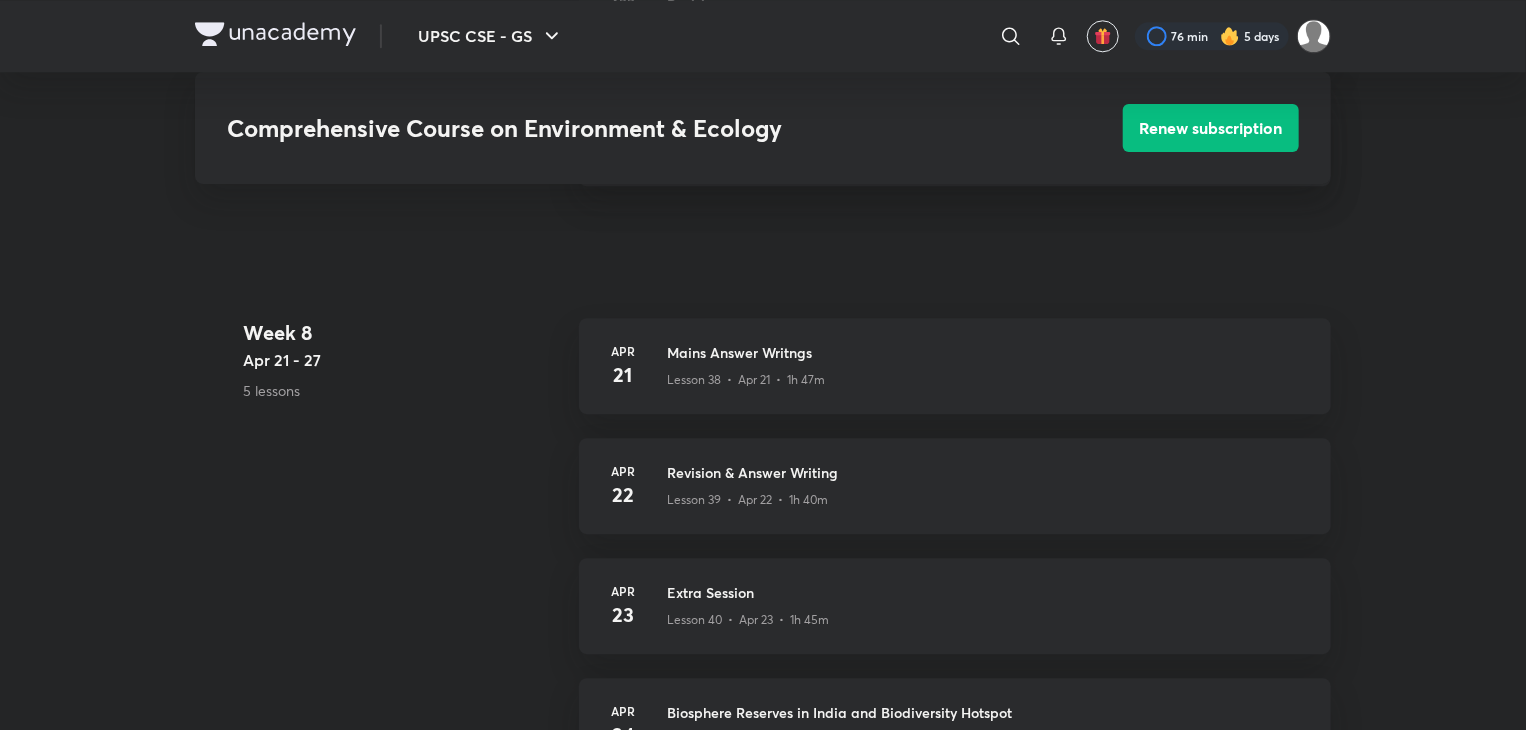 scroll, scrollTop: 6380, scrollLeft: 0, axis: vertical 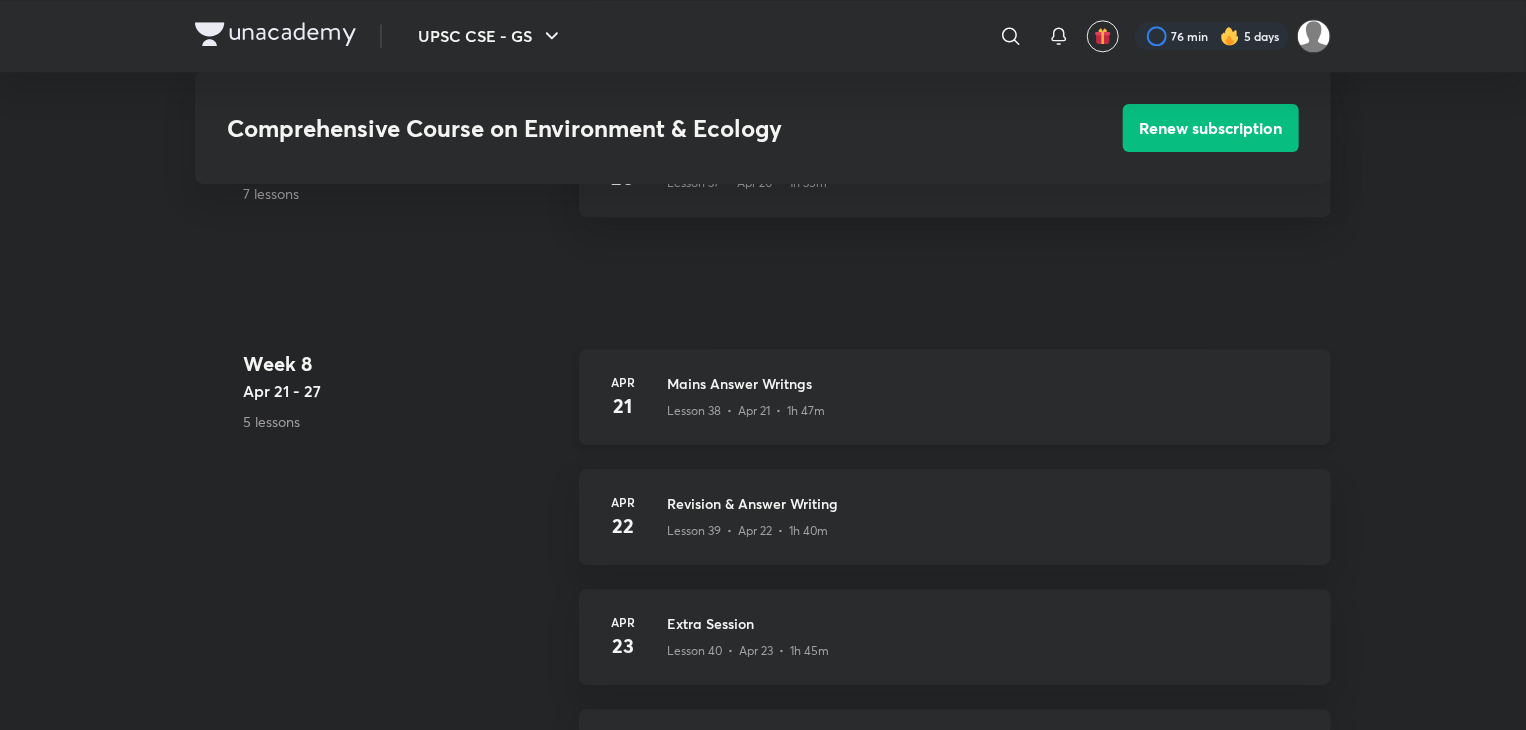 click on "Lesson 38  •  Apr 21  •  1h 47m" at bounding box center (987, 407) 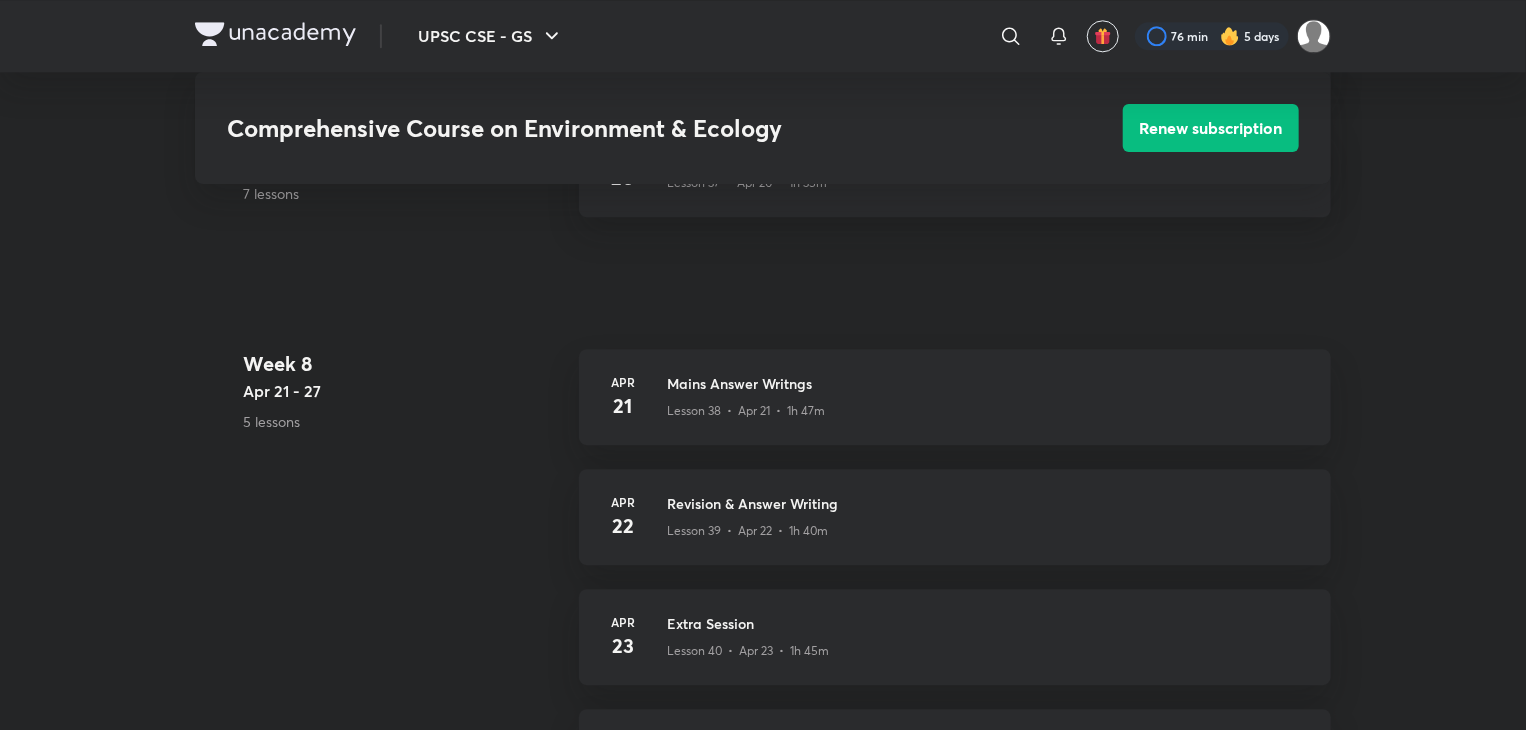 scroll, scrollTop: 0, scrollLeft: 0, axis: both 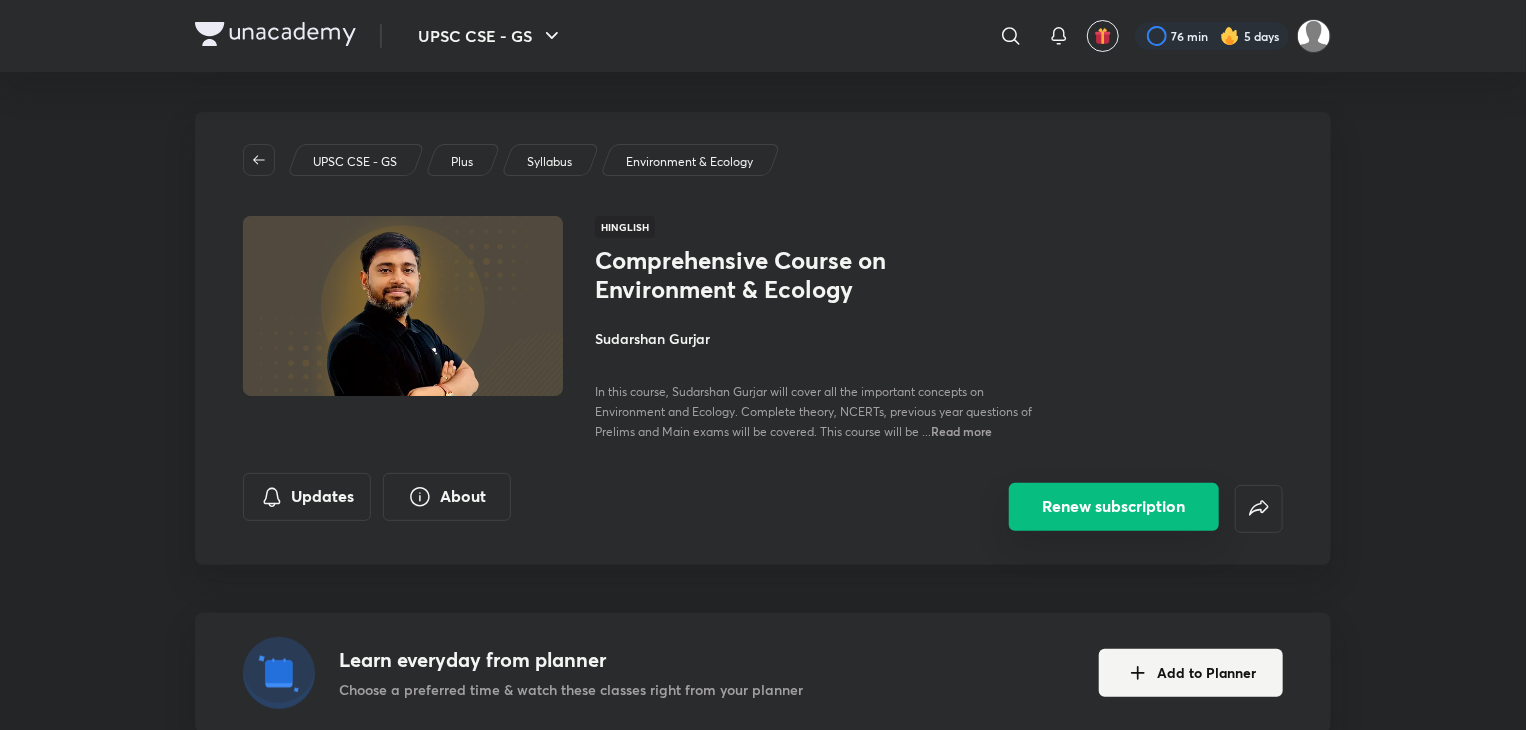 click on "Renew subscription" at bounding box center (1114, 507) 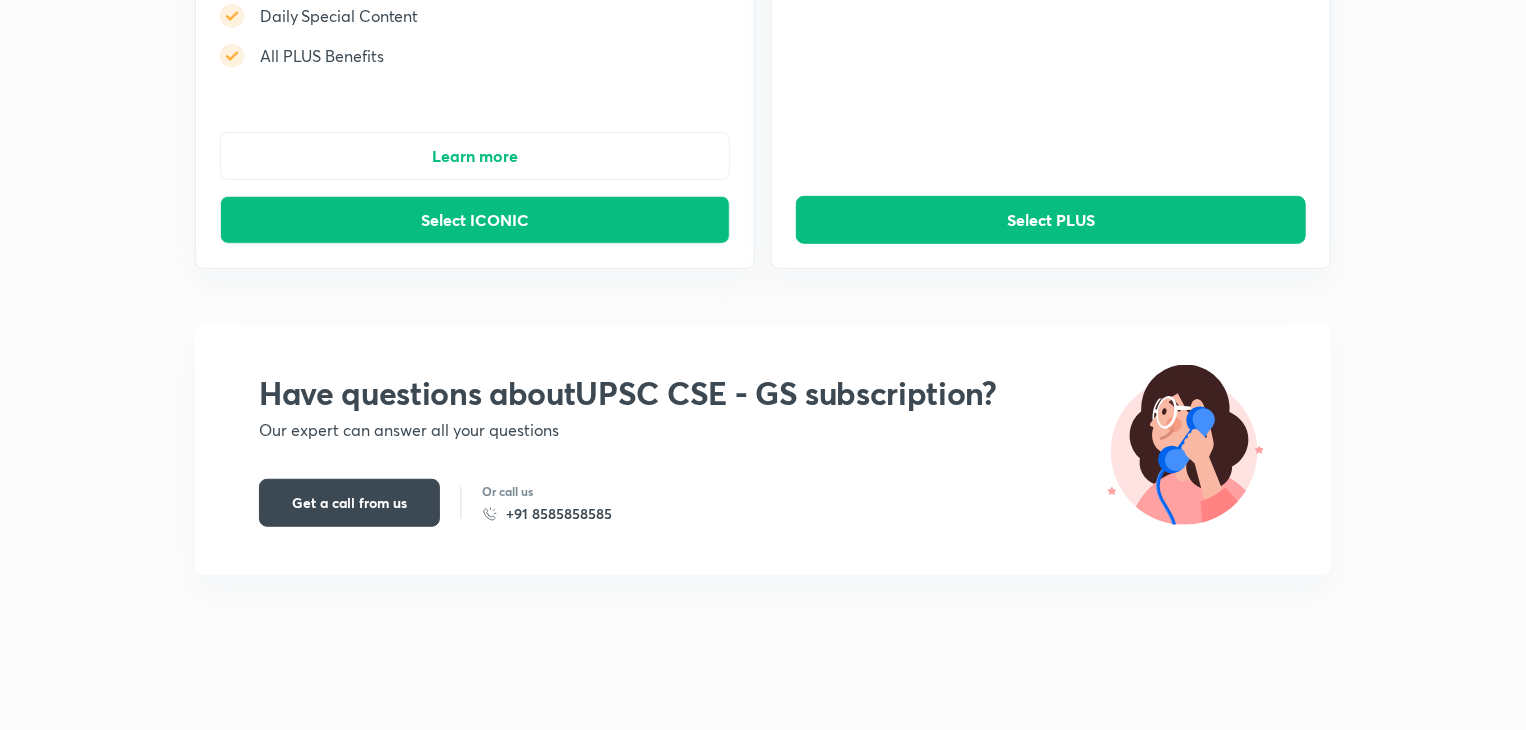 scroll, scrollTop: 446, scrollLeft: 0, axis: vertical 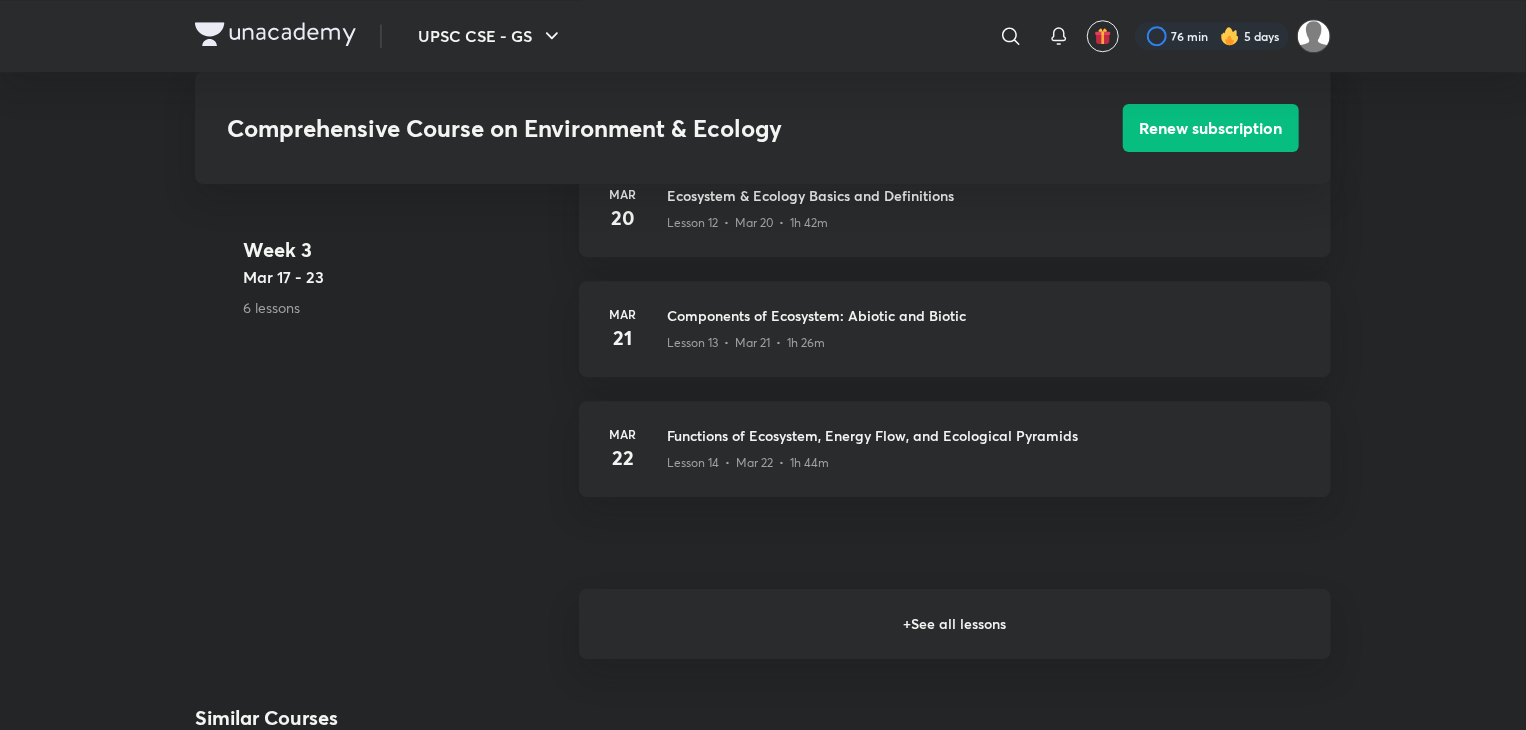 click on "+  See all lessons" at bounding box center [955, 624] 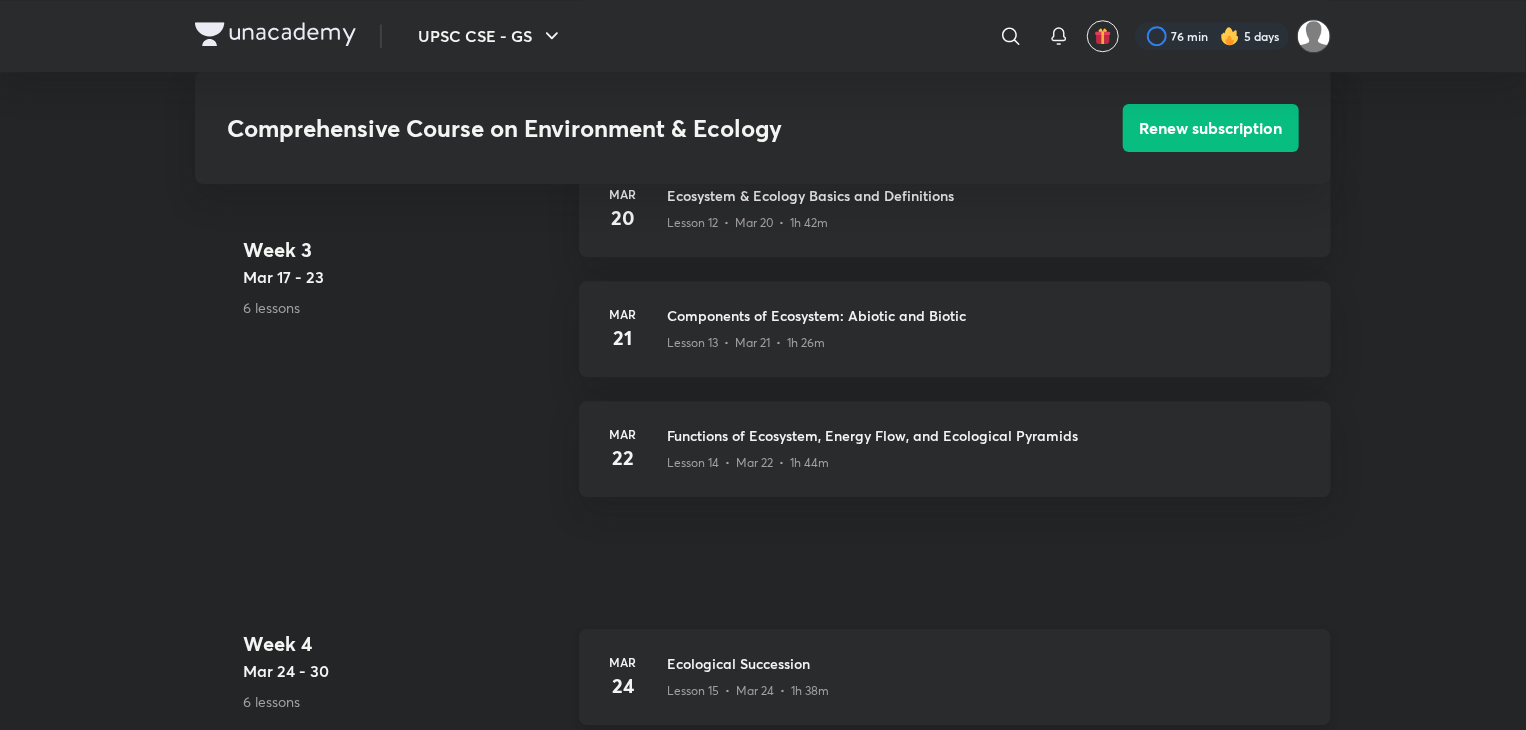 click on "Mar 24 Ecological Succession Lesson 15  •  Mar 24  •  1h 38m" at bounding box center (955, 677) 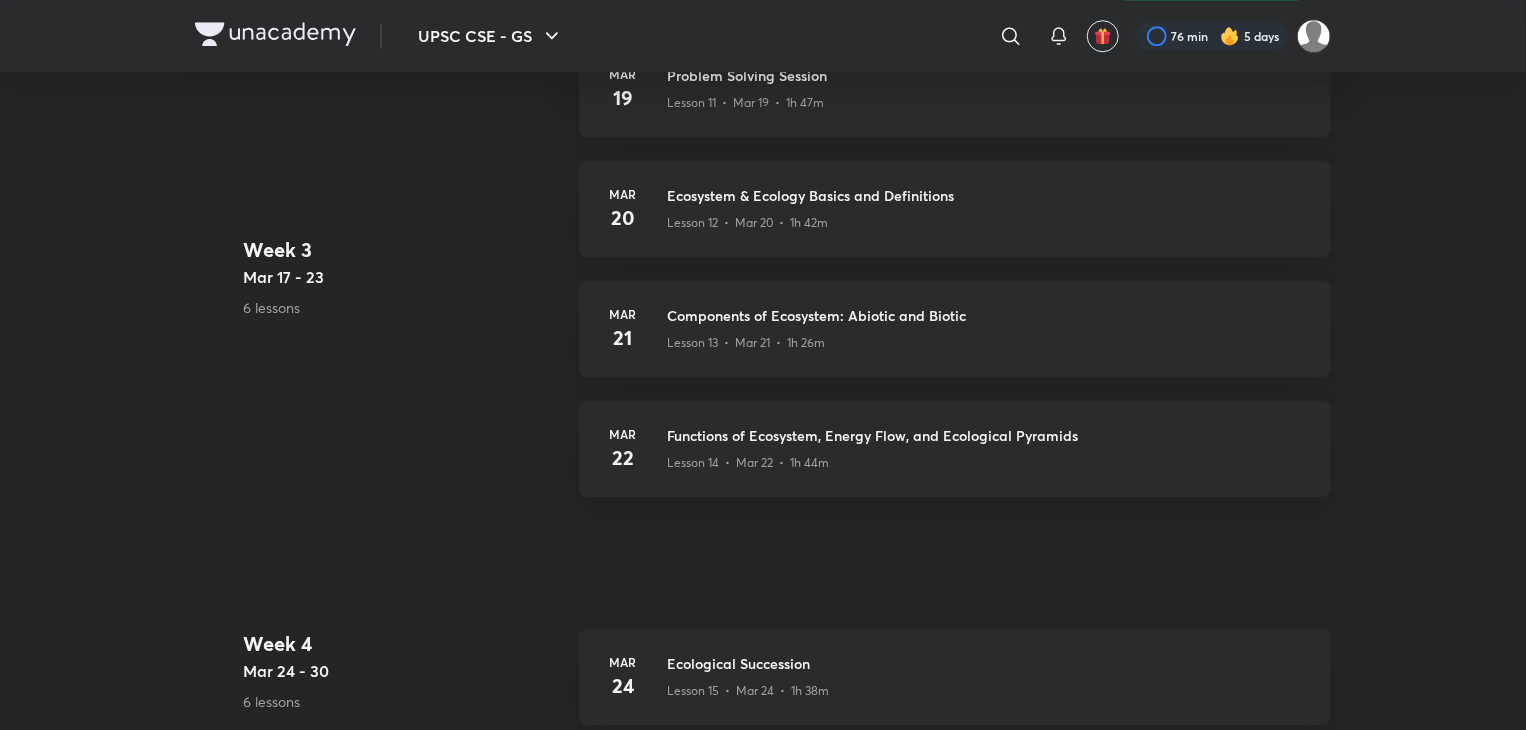 scroll, scrollTop: 0, scrollLeft: 0, axis: both 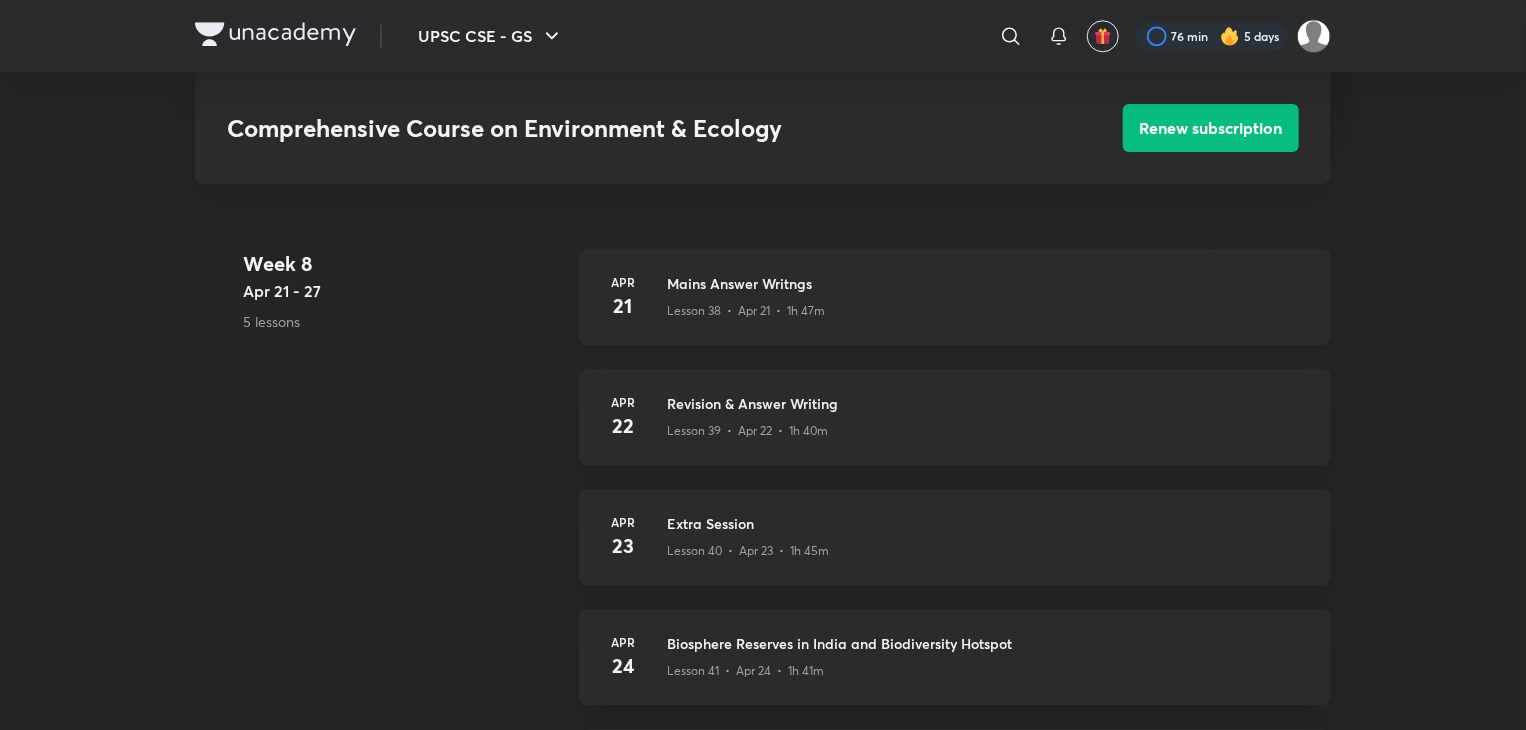 click on "Mains Answer Writngs" at bounding box center [987, 283] 